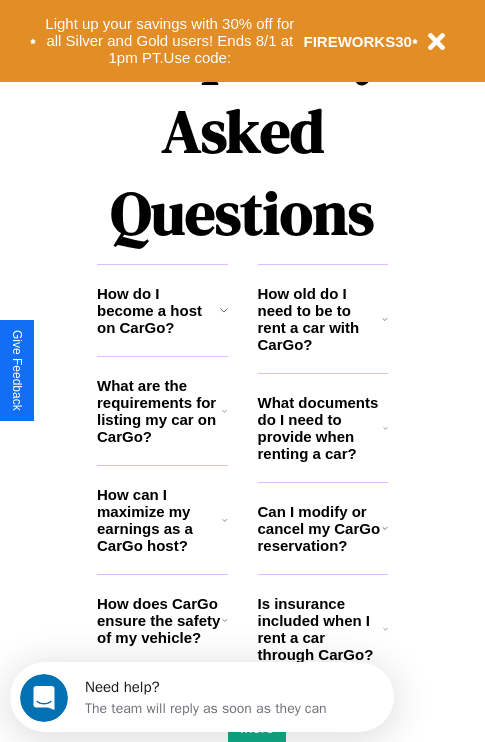 scroll, scrollTop: 2423, scrollLeft: 0, axis: vertical 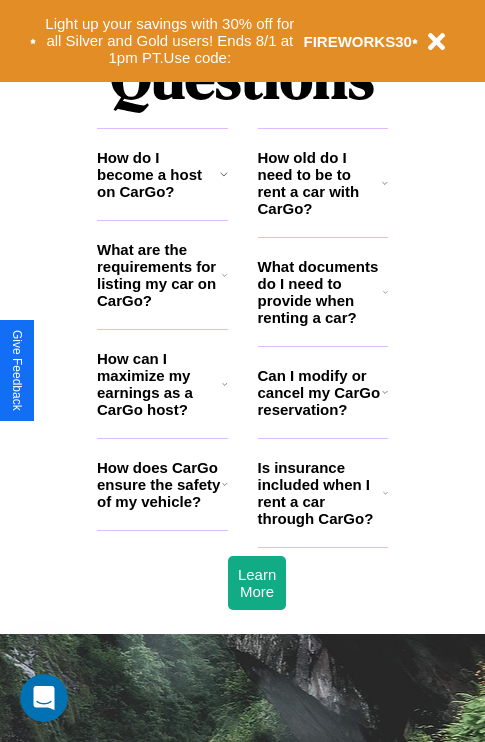 click 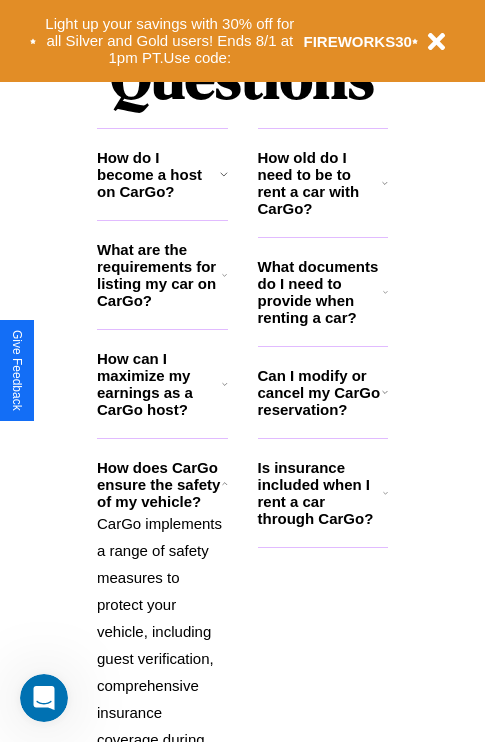 click on "Is insurance included when I rent a car through CarGo?" at bounding box center (320, 493) 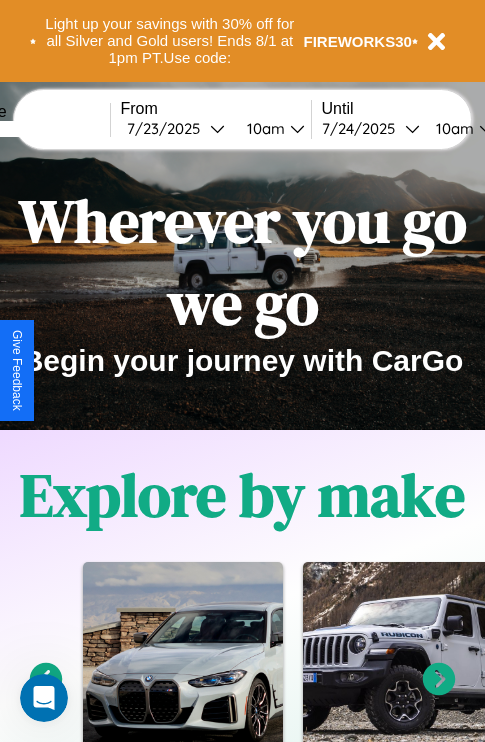 scroll, scrollTop: 0, scrollLeft: 0, axis: both 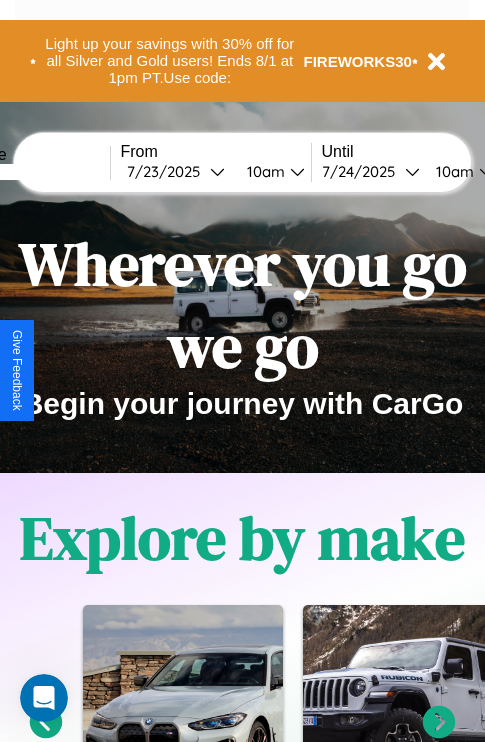 click at bounding box center [35, 172] 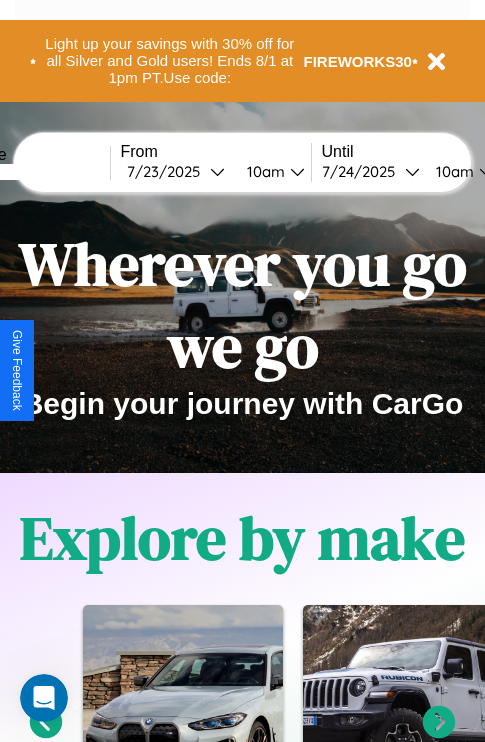 type on "******" 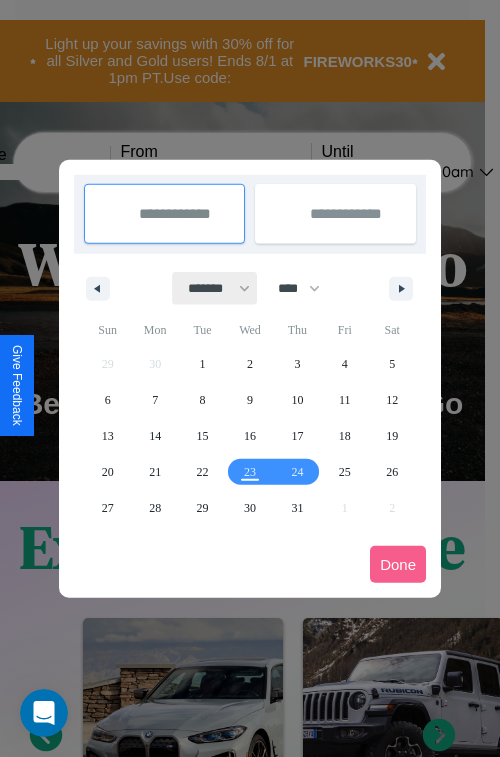 click on "******* ******** ***** ***** *** **** **** ****** ********* ******* ******** ********" at bounding box center (215, 288) 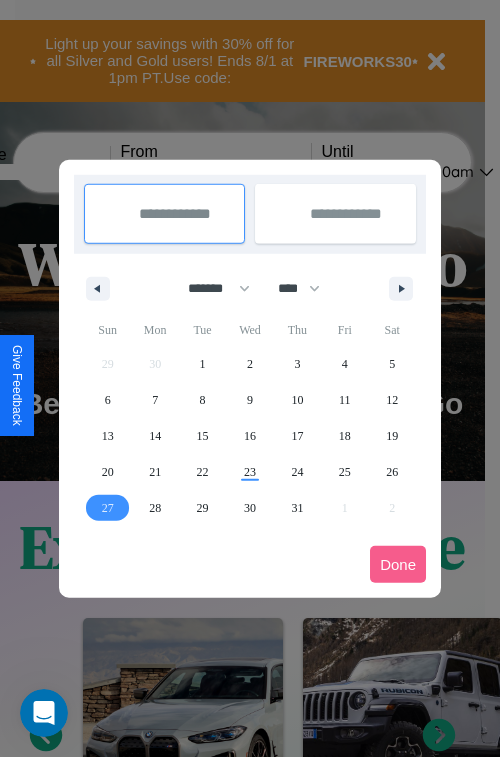 click on "27" at bounding box center [108, 508] 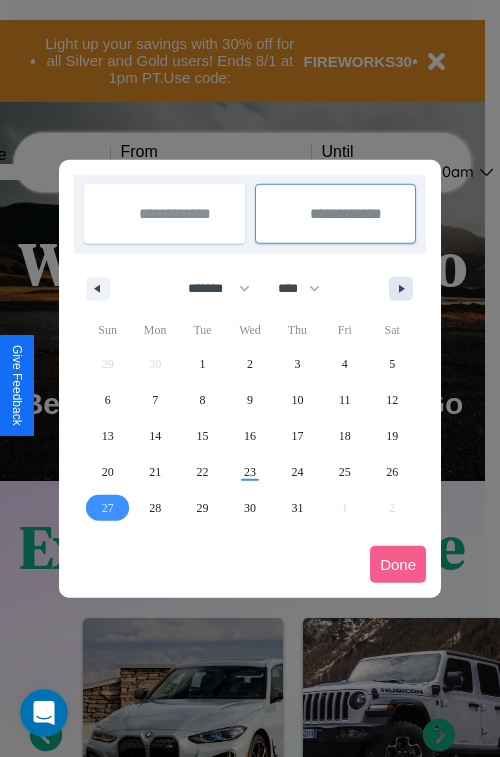 click at bounding box center [405, 289] 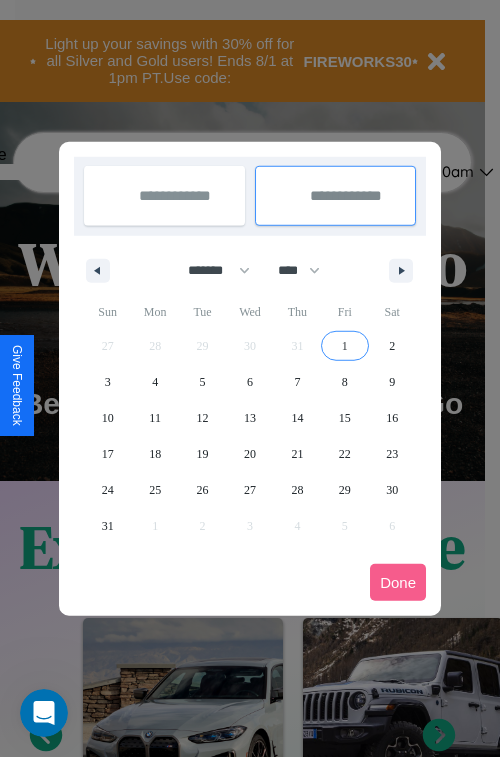 click on "1" at bounding box center [345, 346] 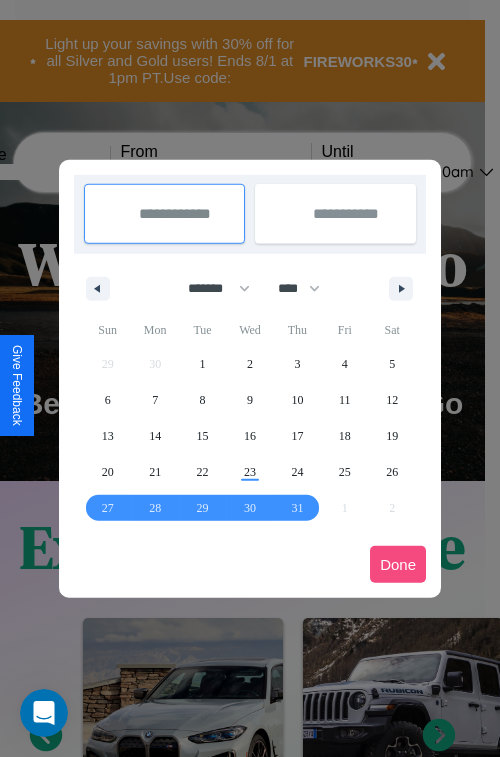 click on "Done" at bounding box center [398, 564] 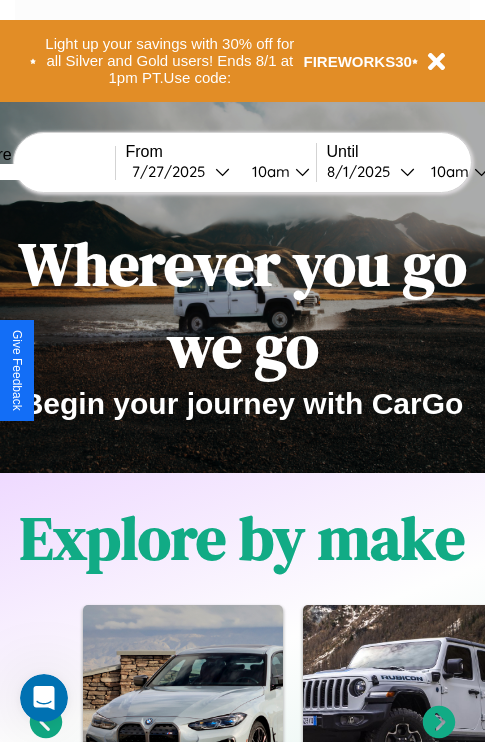 click on "10am" at bounding box center [268, 171] 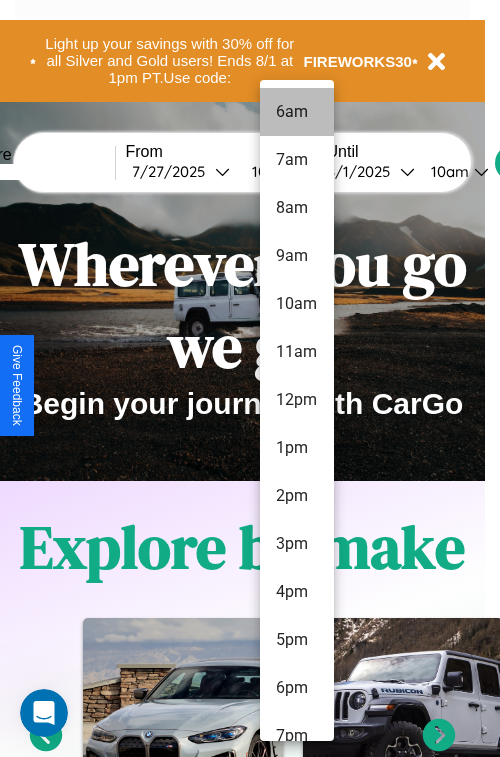 click on "6am" at bounding box center [297, 112] 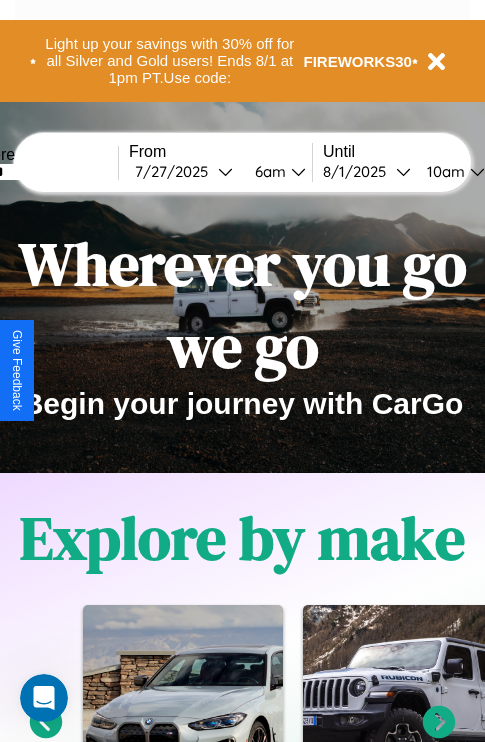 click on "10am" at bounding box center [443, 171] 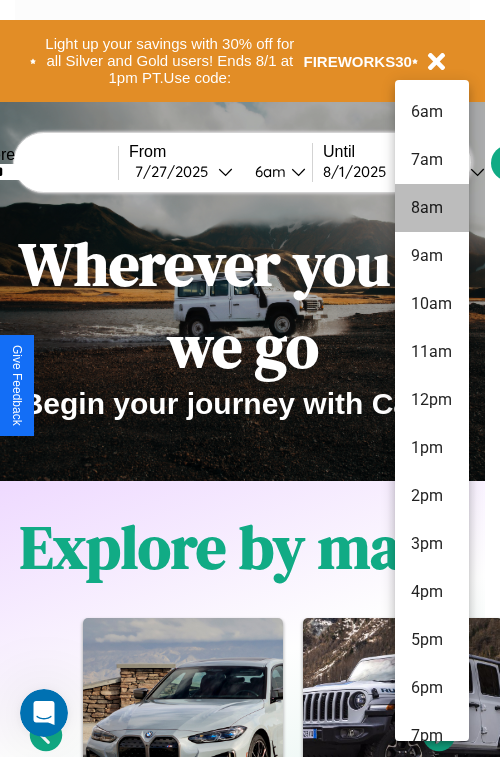 click on "8am" at bounding box center [432, 208] 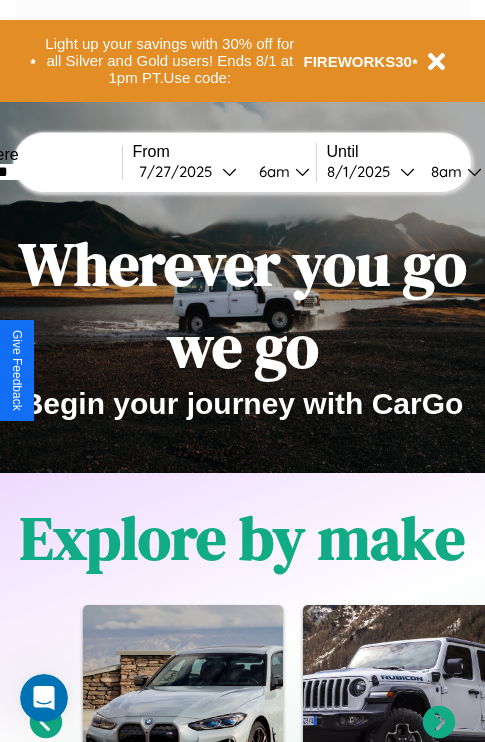 scroll, scrollTop: 0, scrollLeft: 64, axis: horizontal 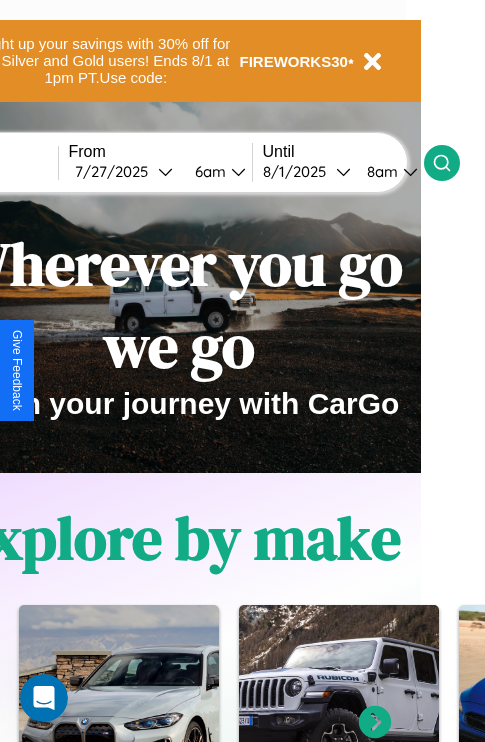 click 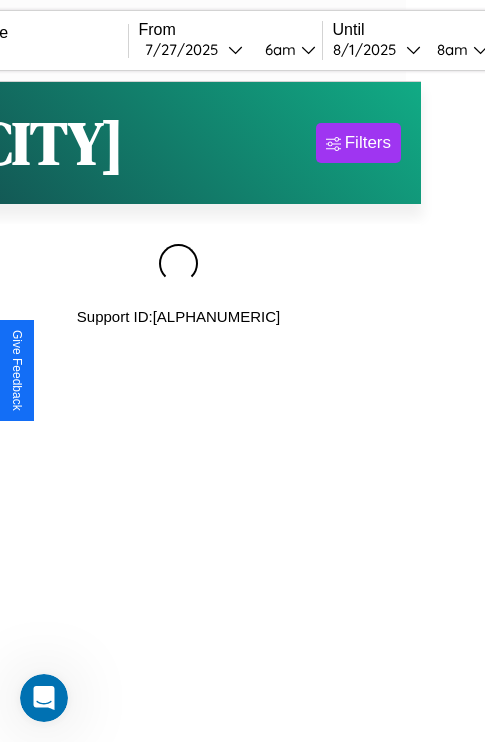 scroll, scrollTop: 0, scrollLeft: 0, axis: both 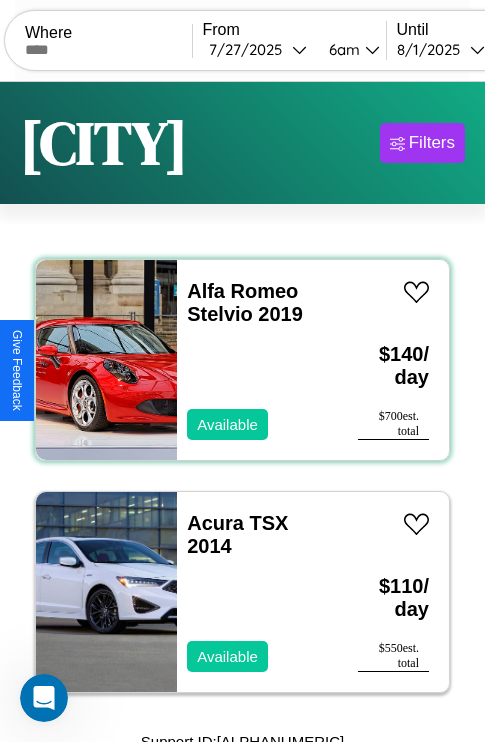 click on "Alfa Romeo   Stelvio   2019 Available" at bounding box center (257, 360) 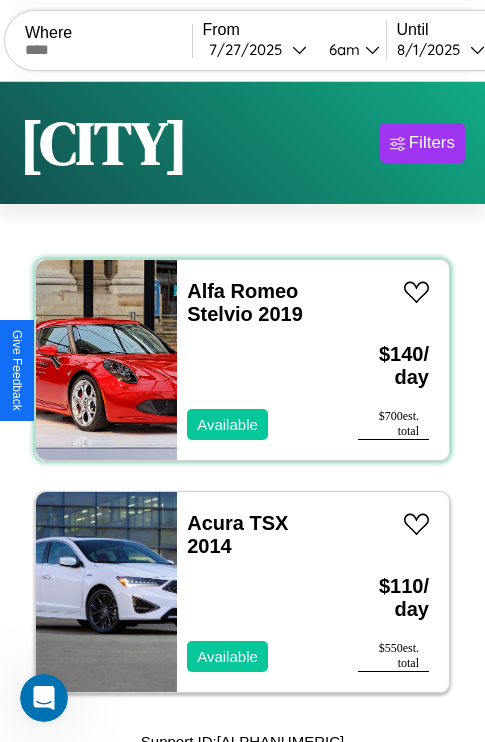 click on "Alfa Romeo   Stelvio   2019 Available" at bounding box center [257, 360] 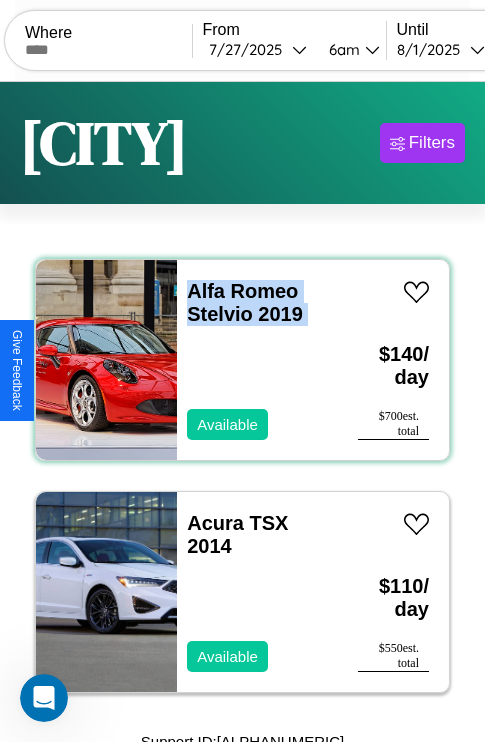 click on "Alfa Romeo   Stelvio   2019 Available" at bounding box center [257, 360] 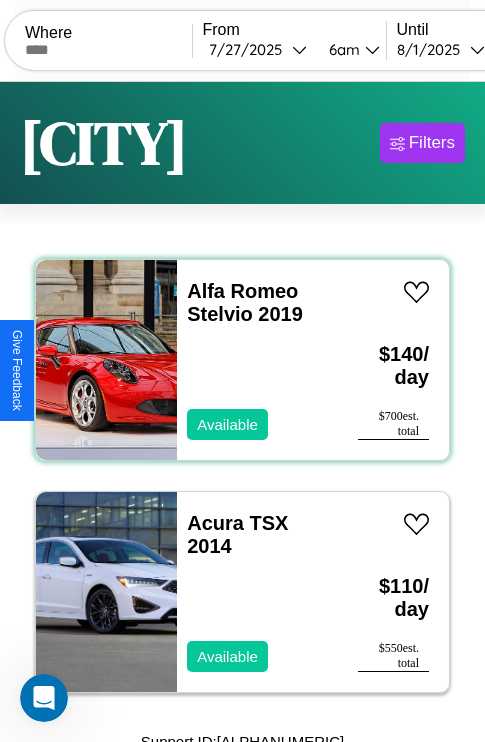 click on "Alfa Romeo   Stelvio   2019 Available" at bounding box center [257, 360] 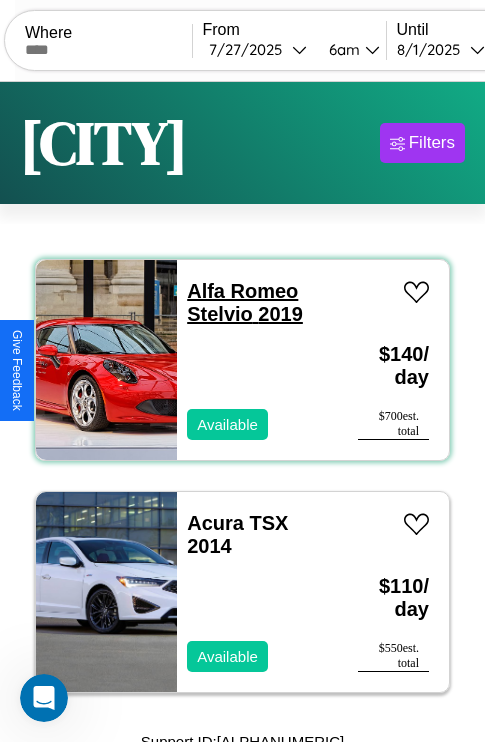 click on "Alfa Romeo   Stelvio   2019" at bounding box center [245, 302] 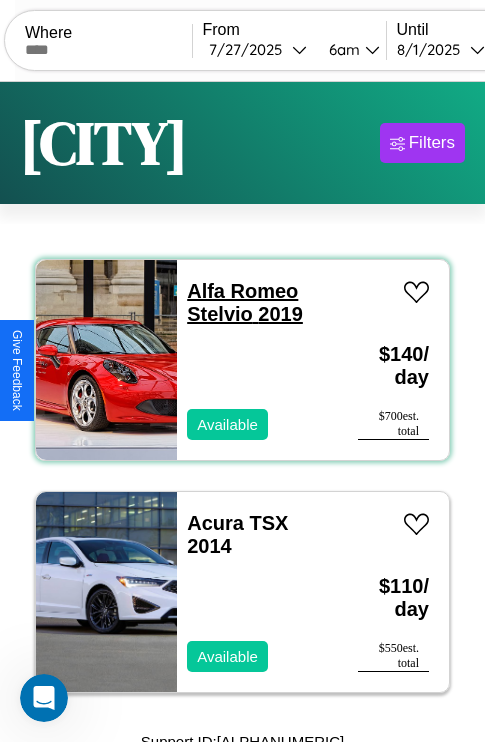 click on "Alfa Romeo   Stelvio   2019" at bounding box center [245, 302] 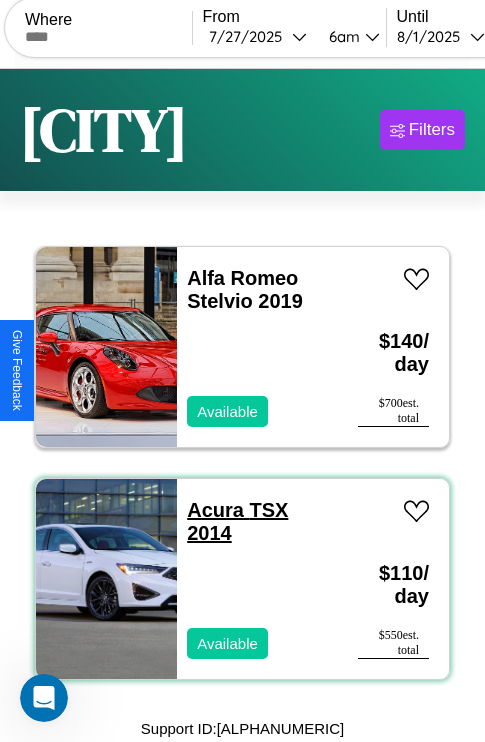 click on "Acura   TSX   2014" at bounding box center (237, 521) 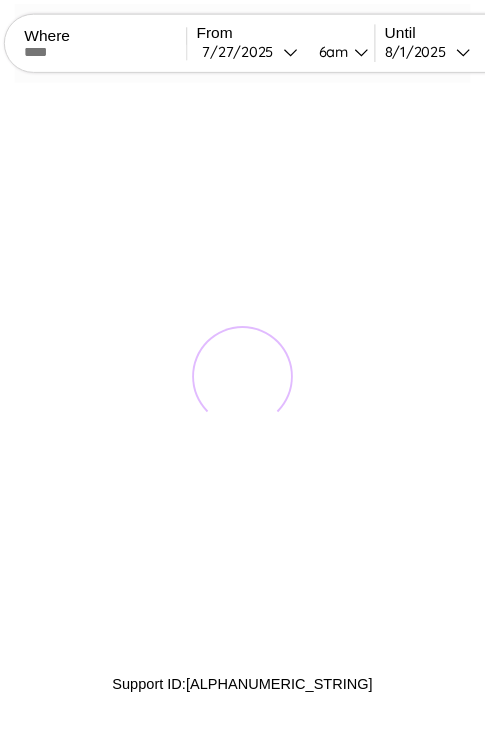 scroll, scrollTop: 0, scrollLeft: 0, axis: both 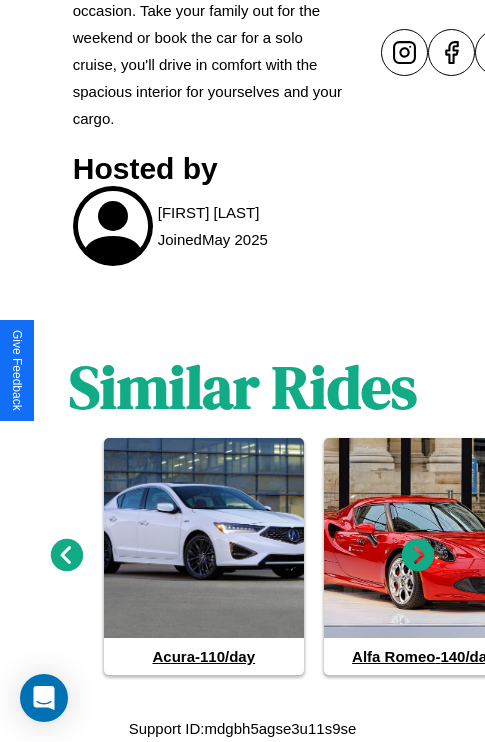 click 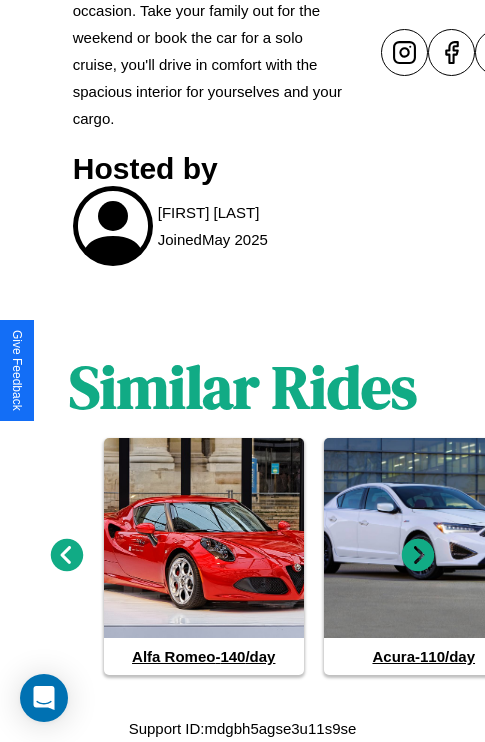 click 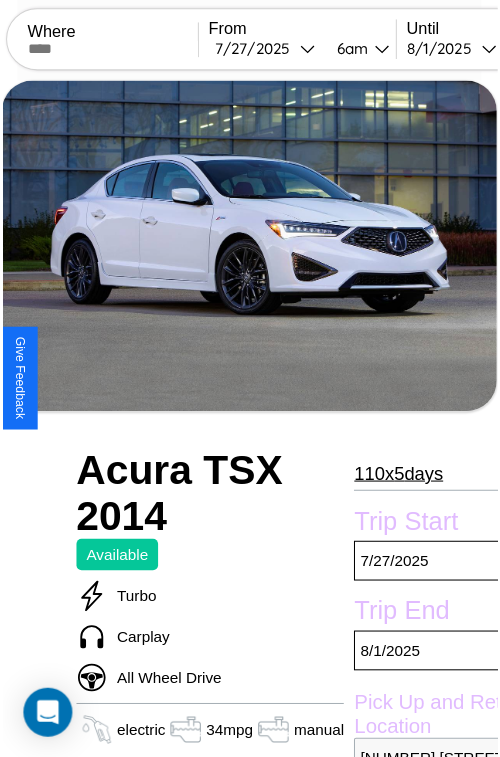 scroll, scrollTop: 181, scrollLeft: 80, axis: both 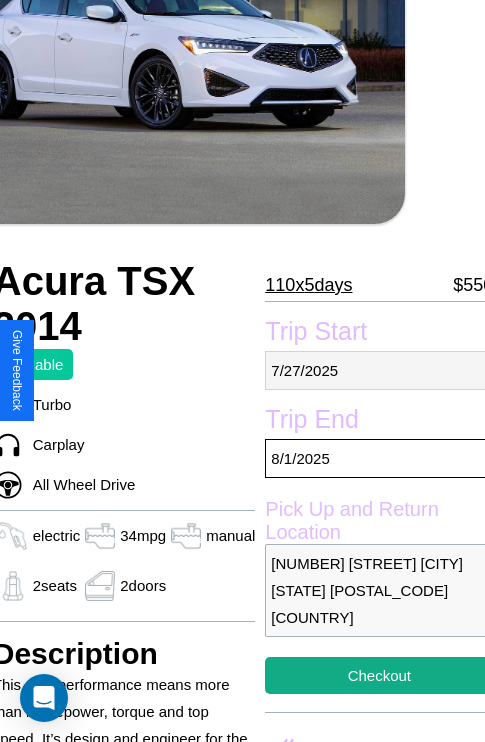 click on "7 / 27 / 2025" at bounding box center (379, 370) 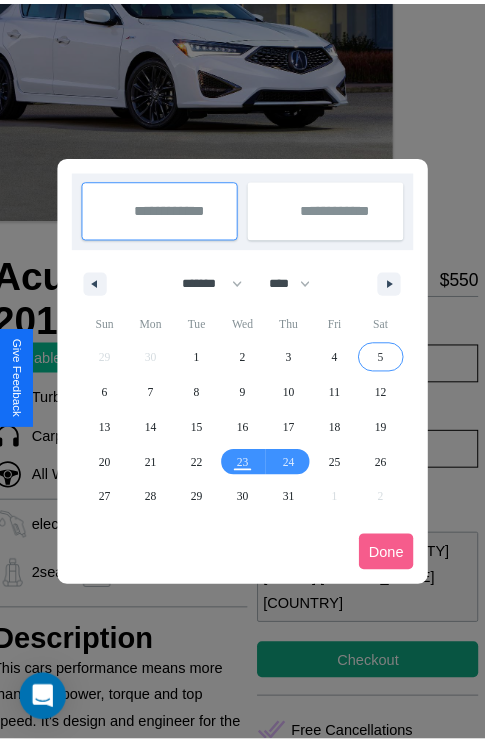 scroll, scrollTop: 0, scrollLeft: 80, axis: horizontal 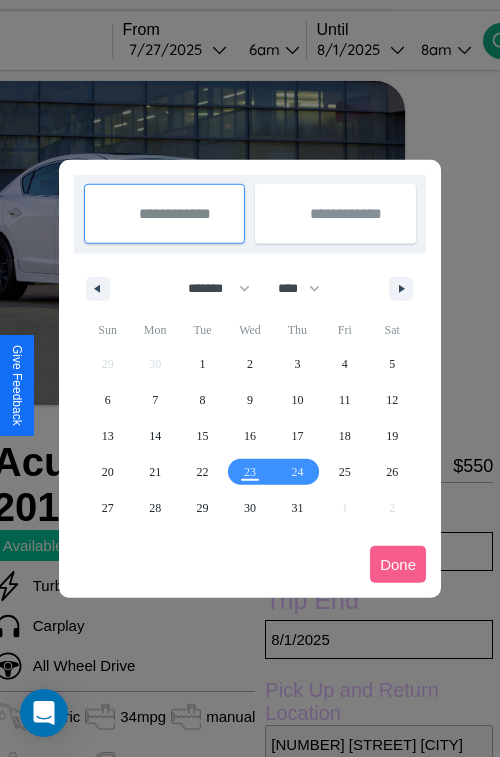 click at bounding box center (250, 378) 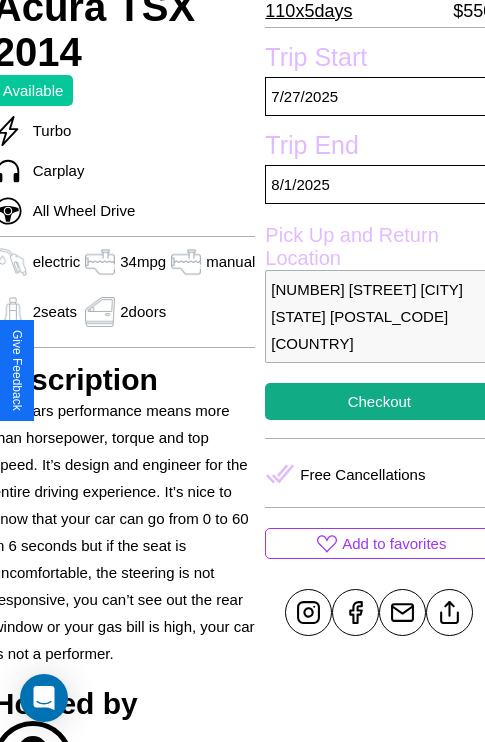 scroll, scrollTop: 459, scrollLeft: 80, axis: both 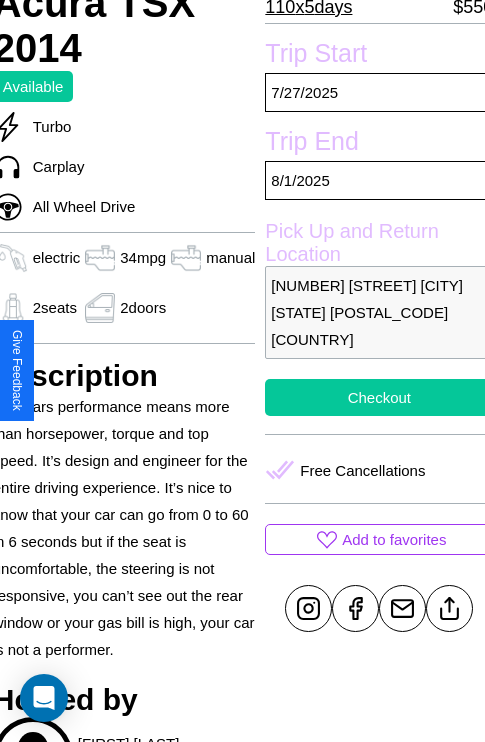 click on "Checkout" at bounding box center [379, 397] 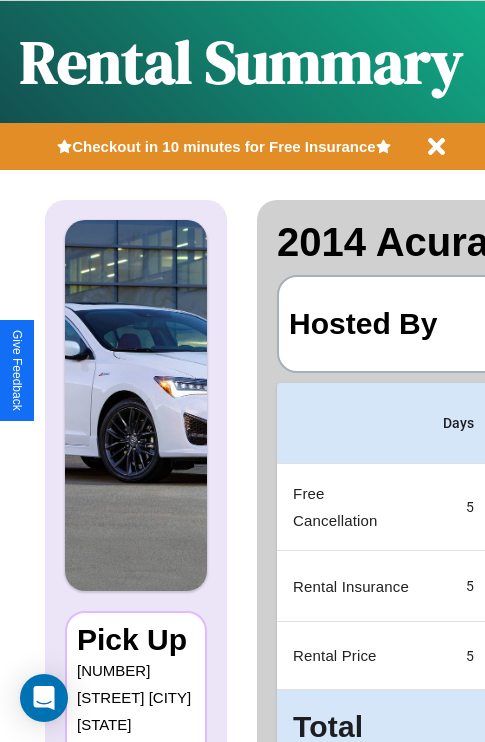 scroll, scrollTop: 0, scrollLeft: 378, axis: horizontal 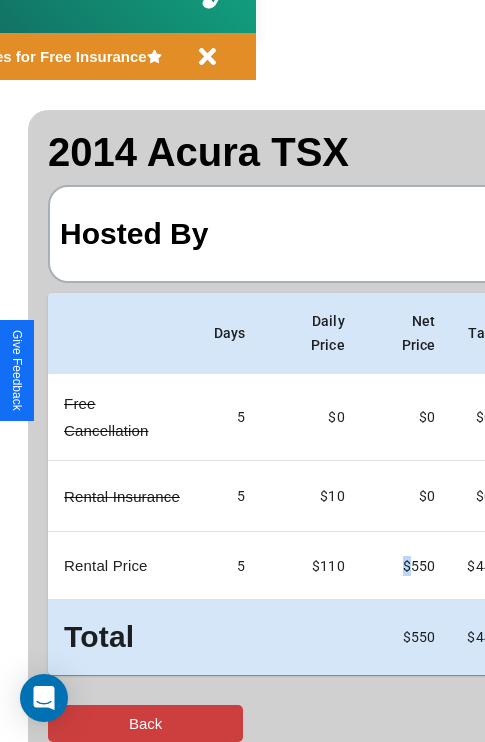 click on "Back" at bounding box center [145, 723] 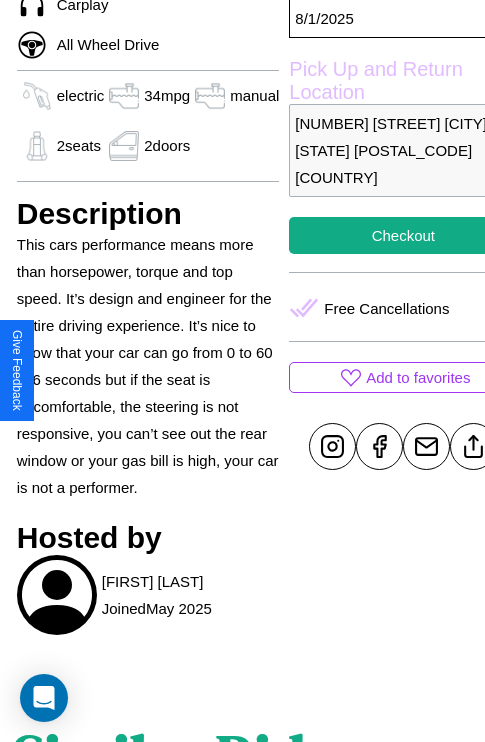 scroll, scrollTop: 670, scrollLeft: 60, axis: both 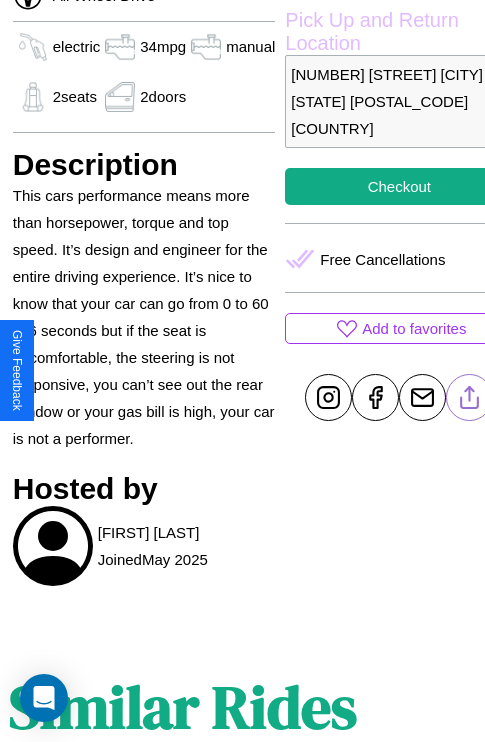 click 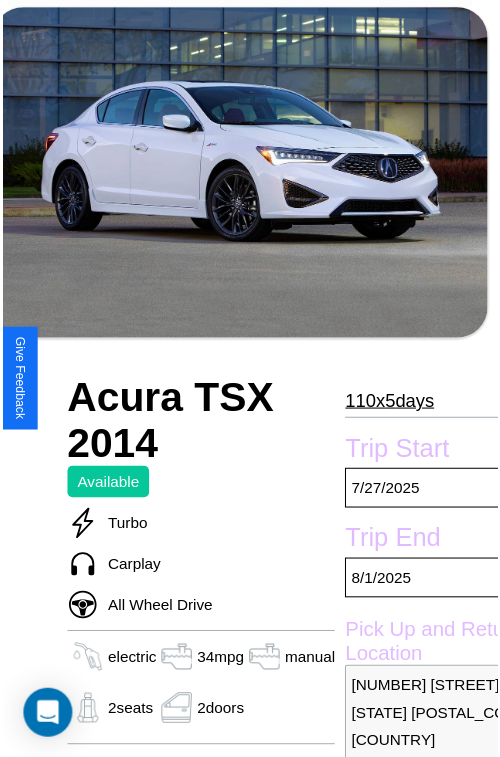 scroll, scrollTop: 601, scrollLeft: 80, axis: both 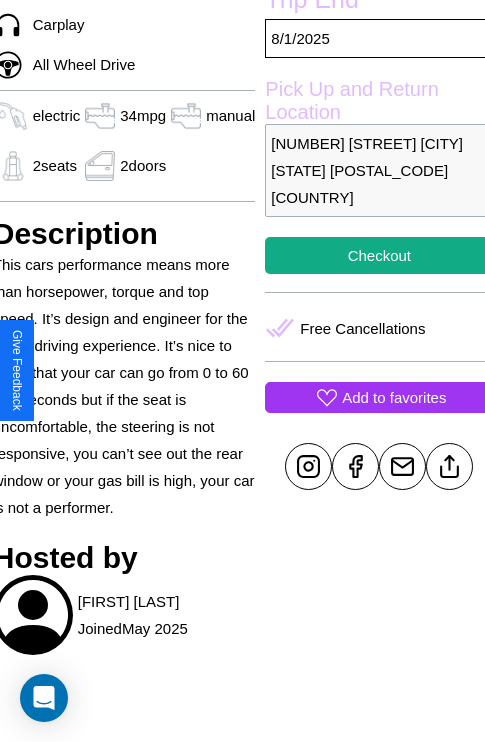 click on "Add to favorites" at bounding box center (394, 397) 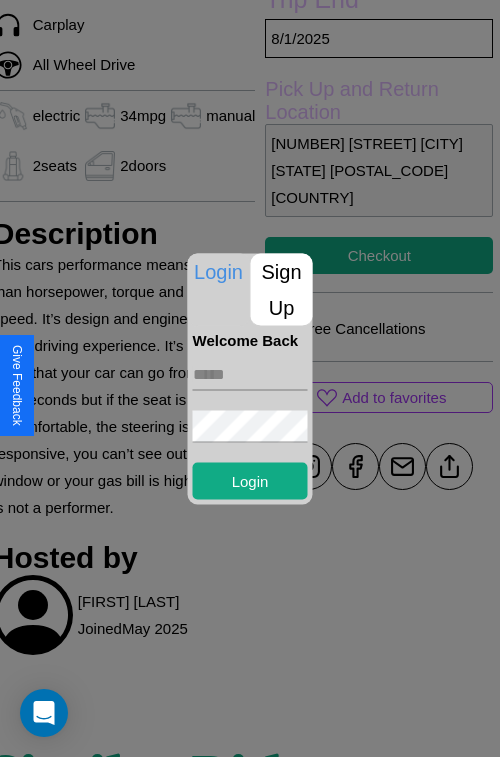 click on "Sign Up" at bounding box center [282, 289] 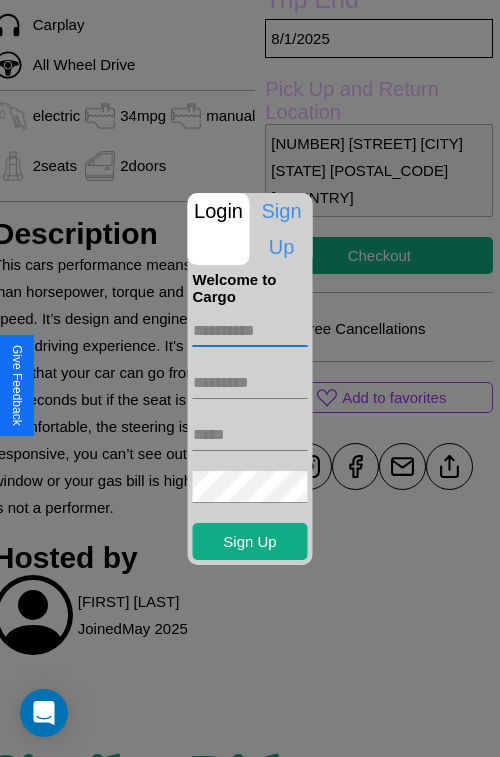 click at bounding box center [250, 331] 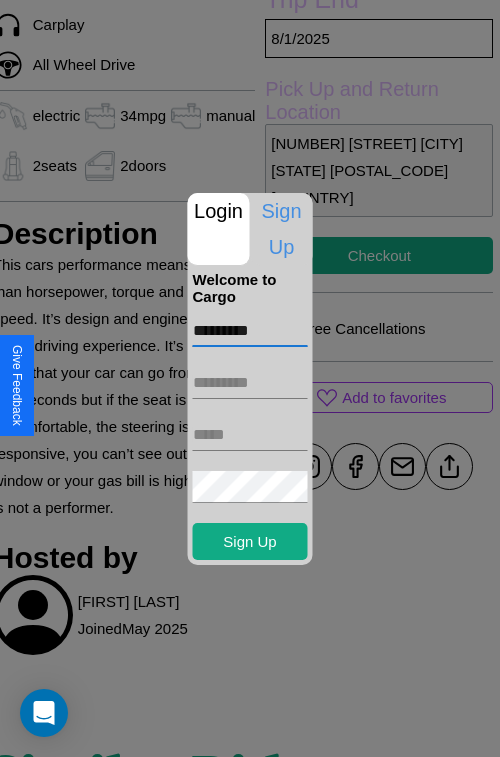 type on "*********" 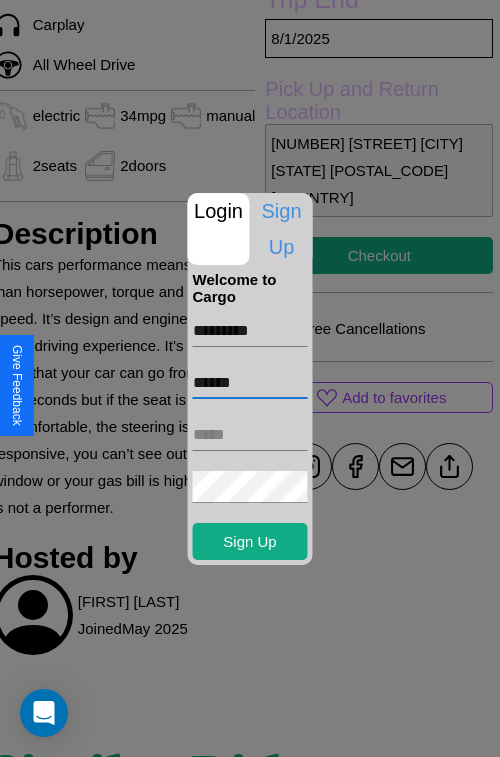 type on "******" 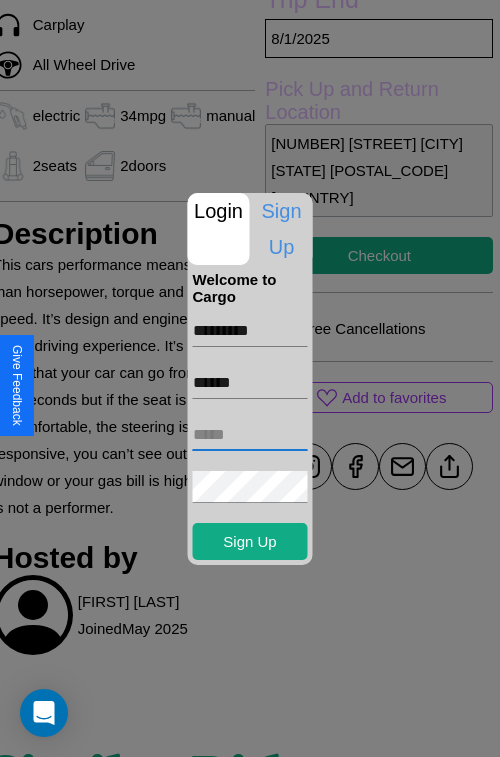 click at bounding box center (250, 435) 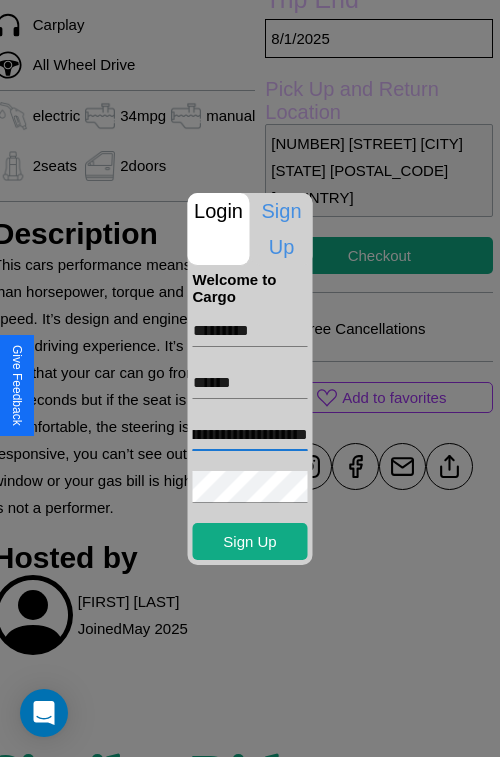 scroll, scrollTop: 0, scrollLeft: 102, axis: horizontal 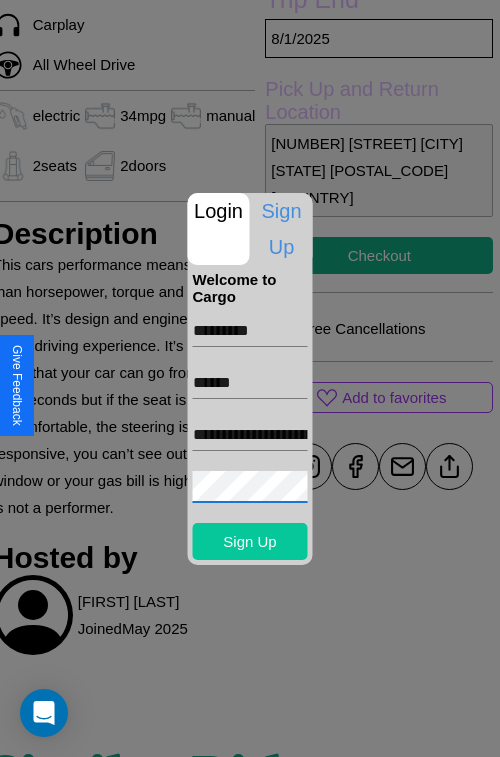 click on "Sign Up" at bounding box center [250, 541] 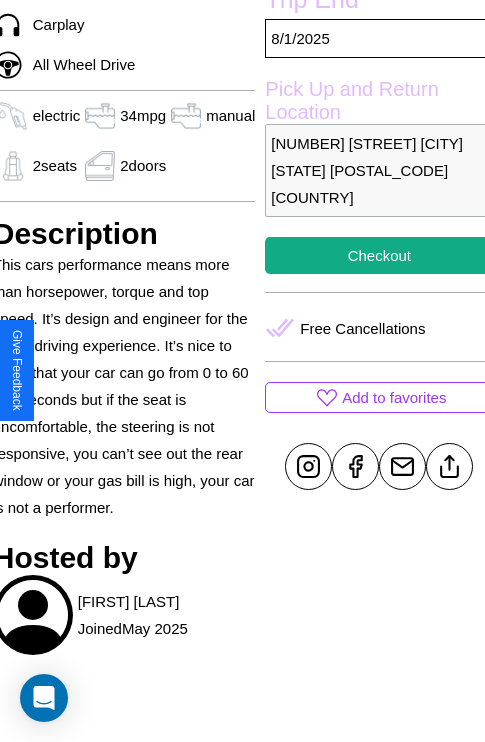 scroll, scrollTop: 95, scrollLeft: 80, axis: both 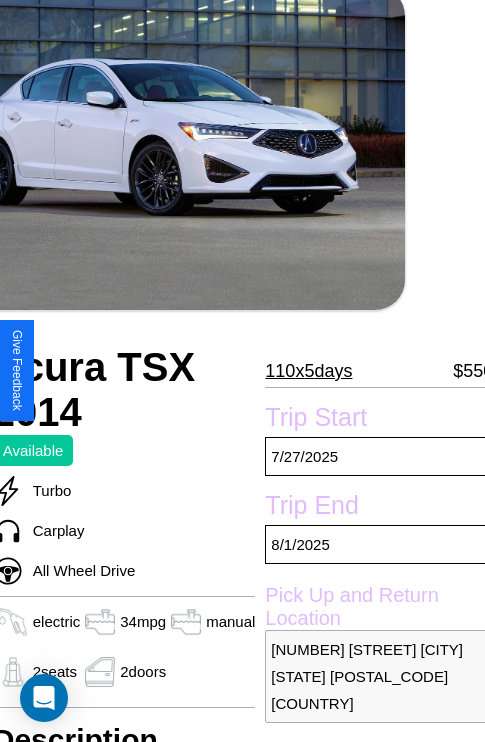 click on "110  x  5  days" at bounding box center [308, 371] 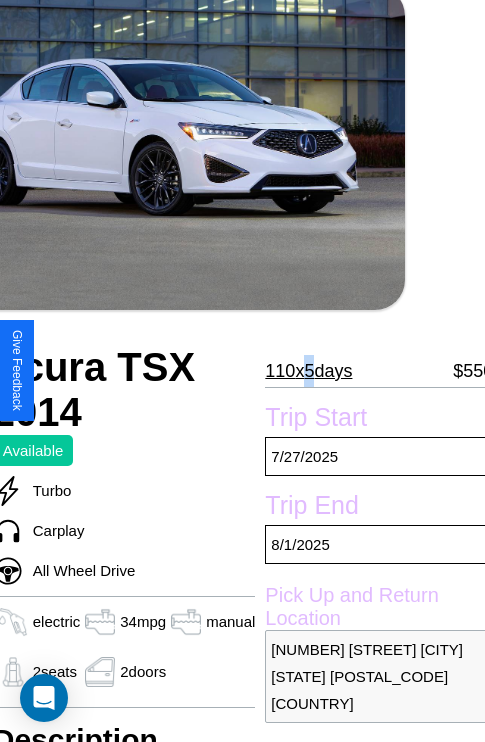 click on "110  x  5  days" at bounding box center (308, 371) 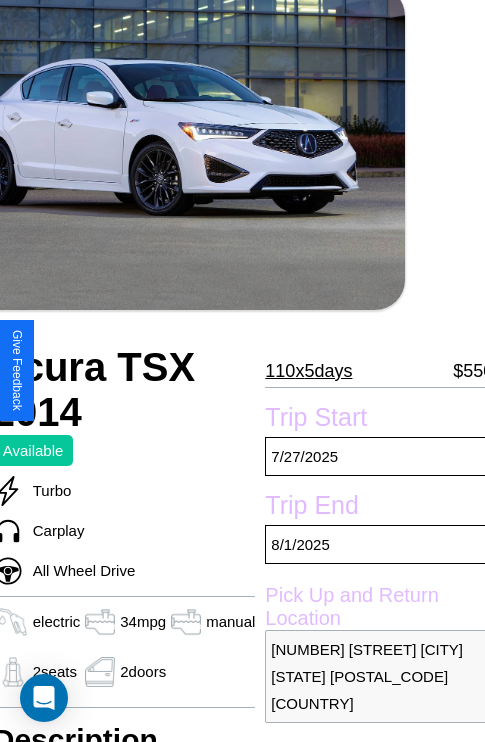 click on "110  x  5  days" at bounding box center [308, 371] 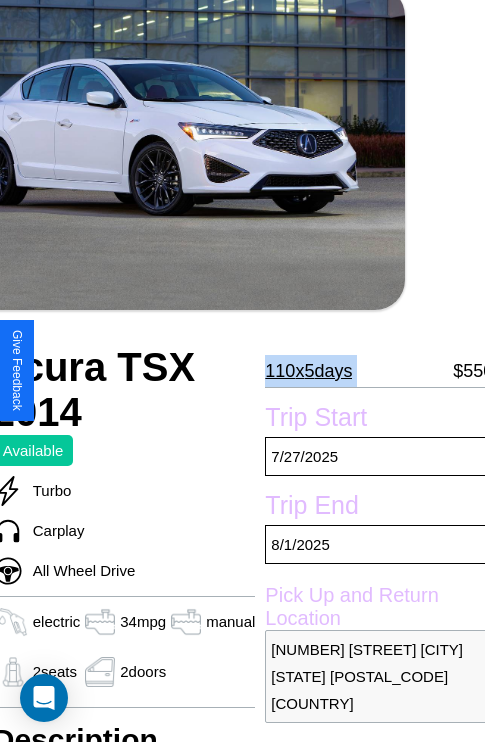 click on "110  x  5  days" at bounding box center [308, 371] 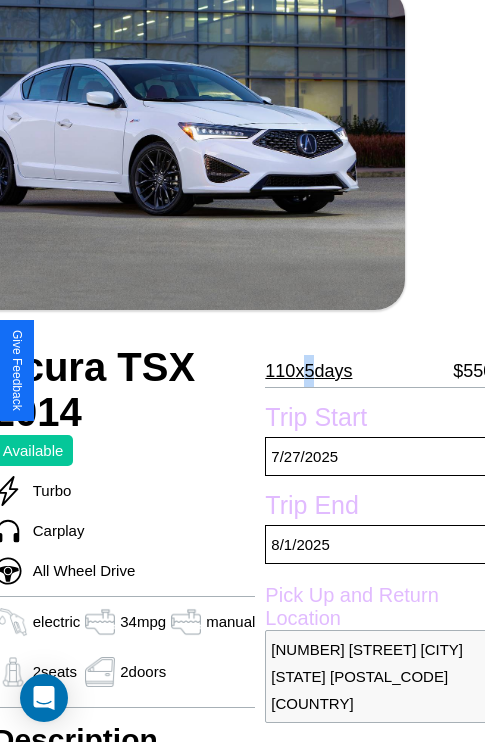 click on "110  x  5  days" at bounding box center (308, 371) 